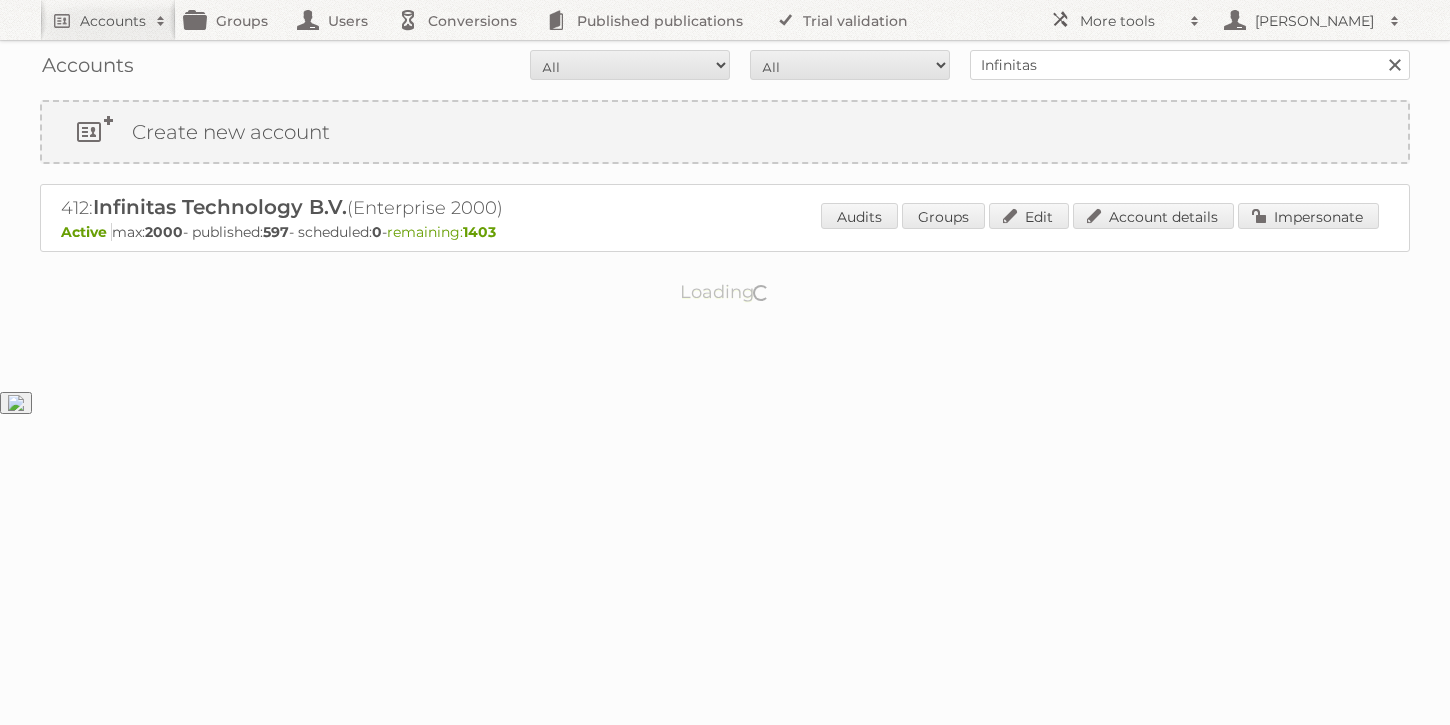 scroll, scrollTop: 0, scrollLeft: 0, axis: both 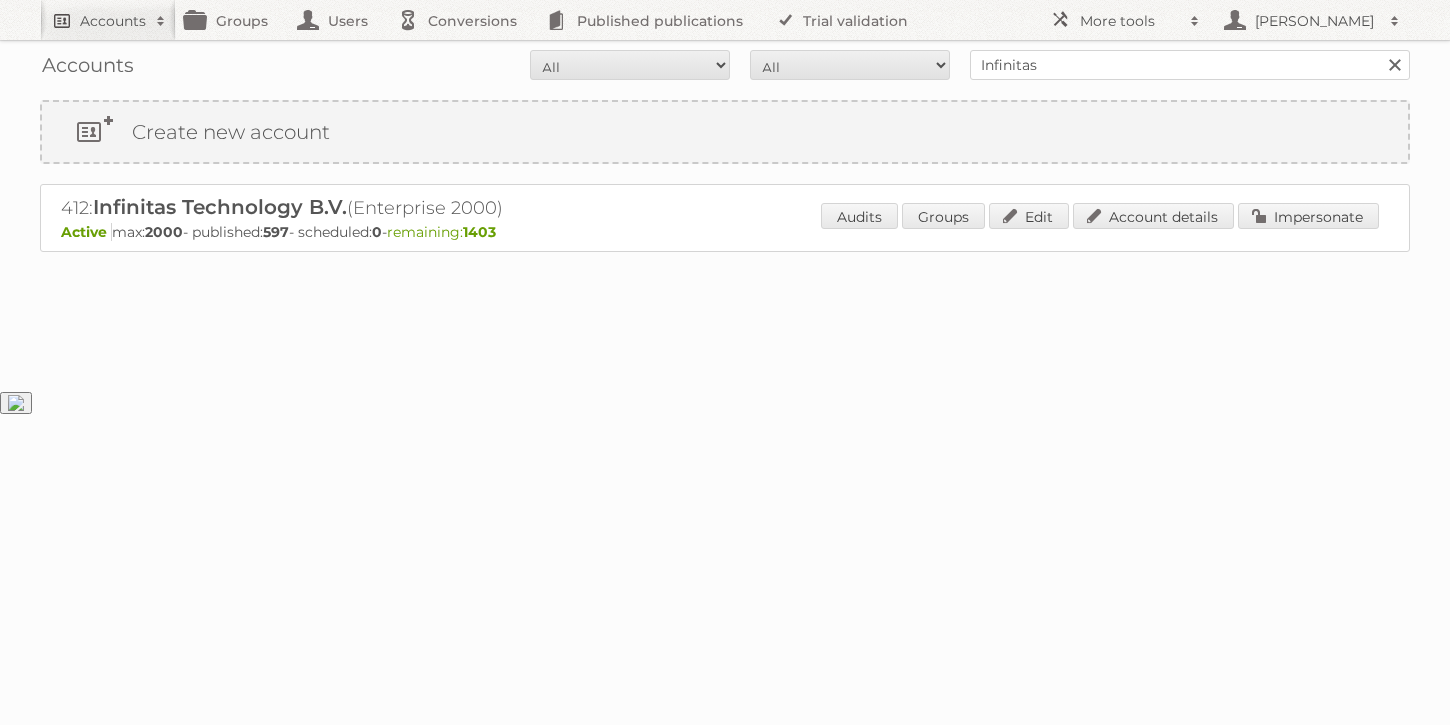 click on "Accounts" at bounding box center (108, 20) 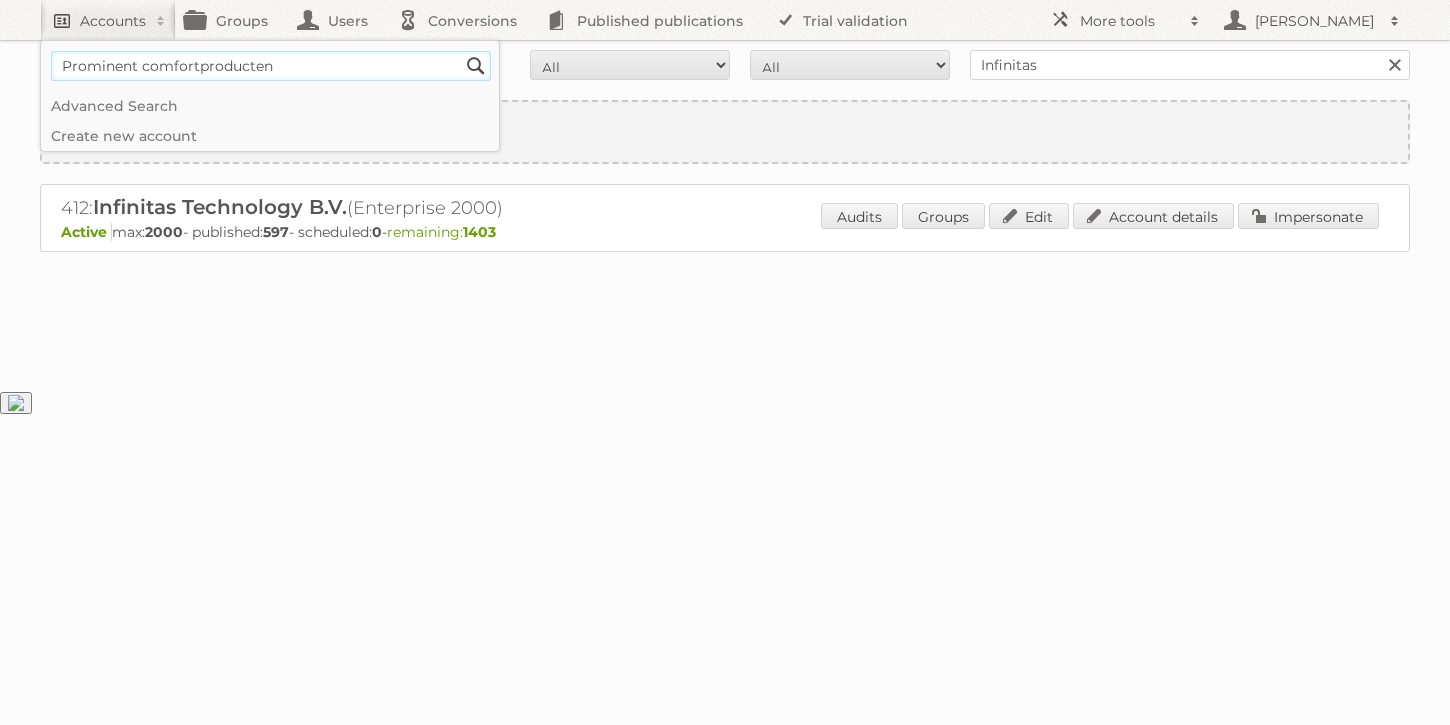 type on "Prominent comfortproducten" 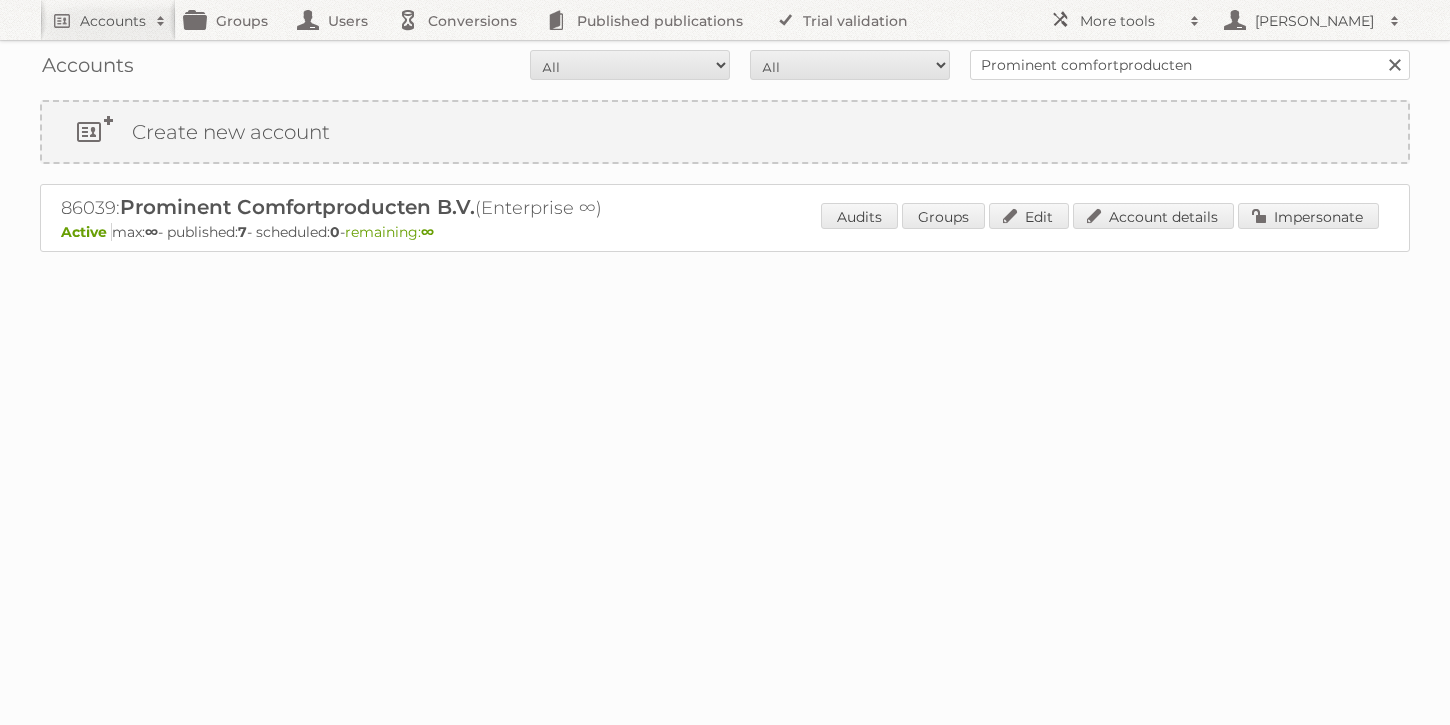 scroll, scrollTop: 0, scrollLeft: 0, axis: both 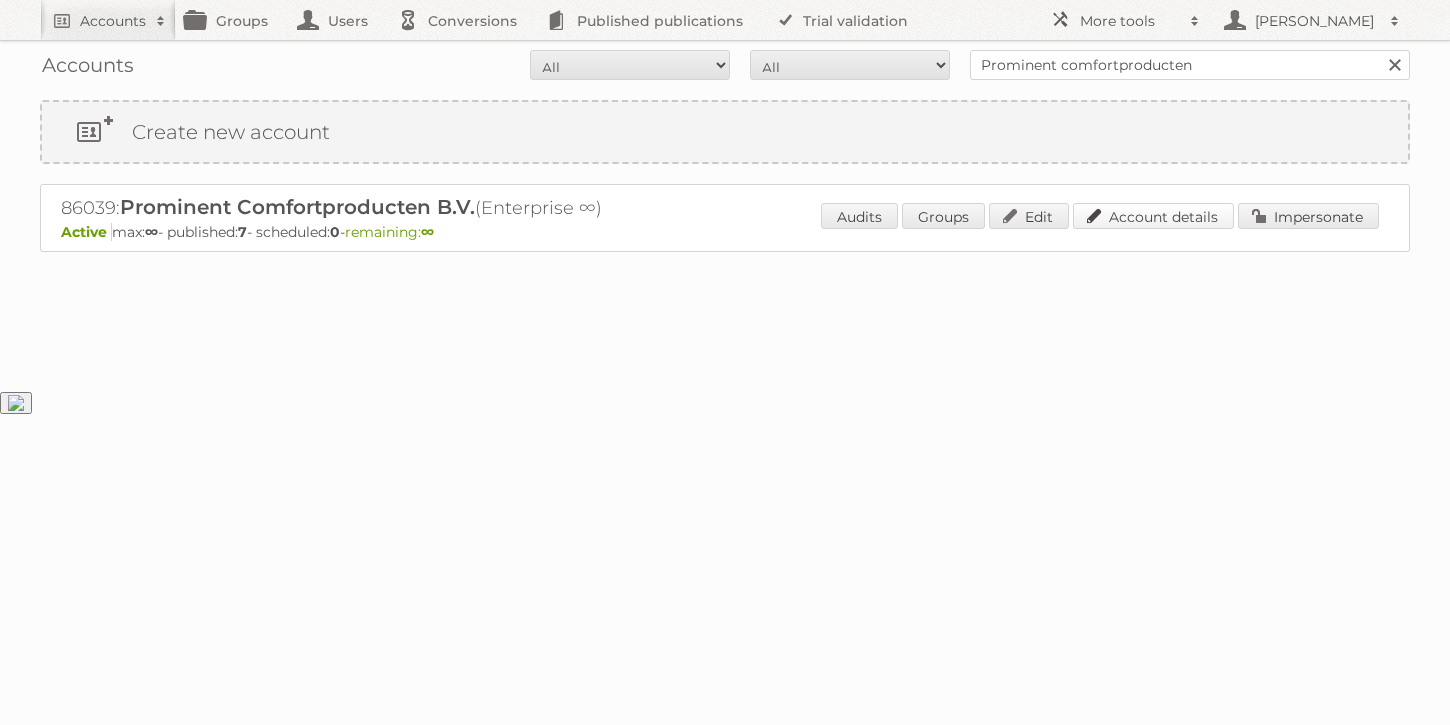 click on "Account details" at bounding box center (1153, 216) 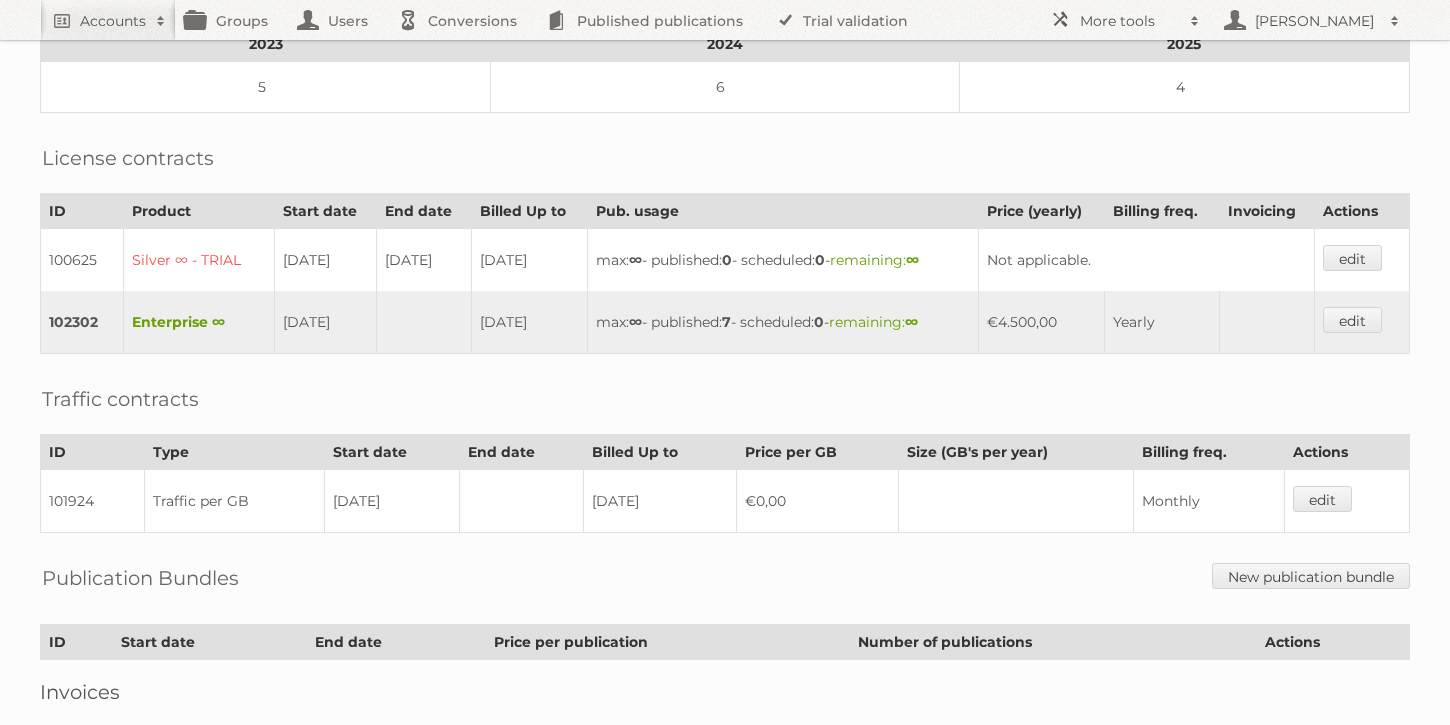 scroll, scrollTop: 378, scrollLeft: 0, axis: vertical 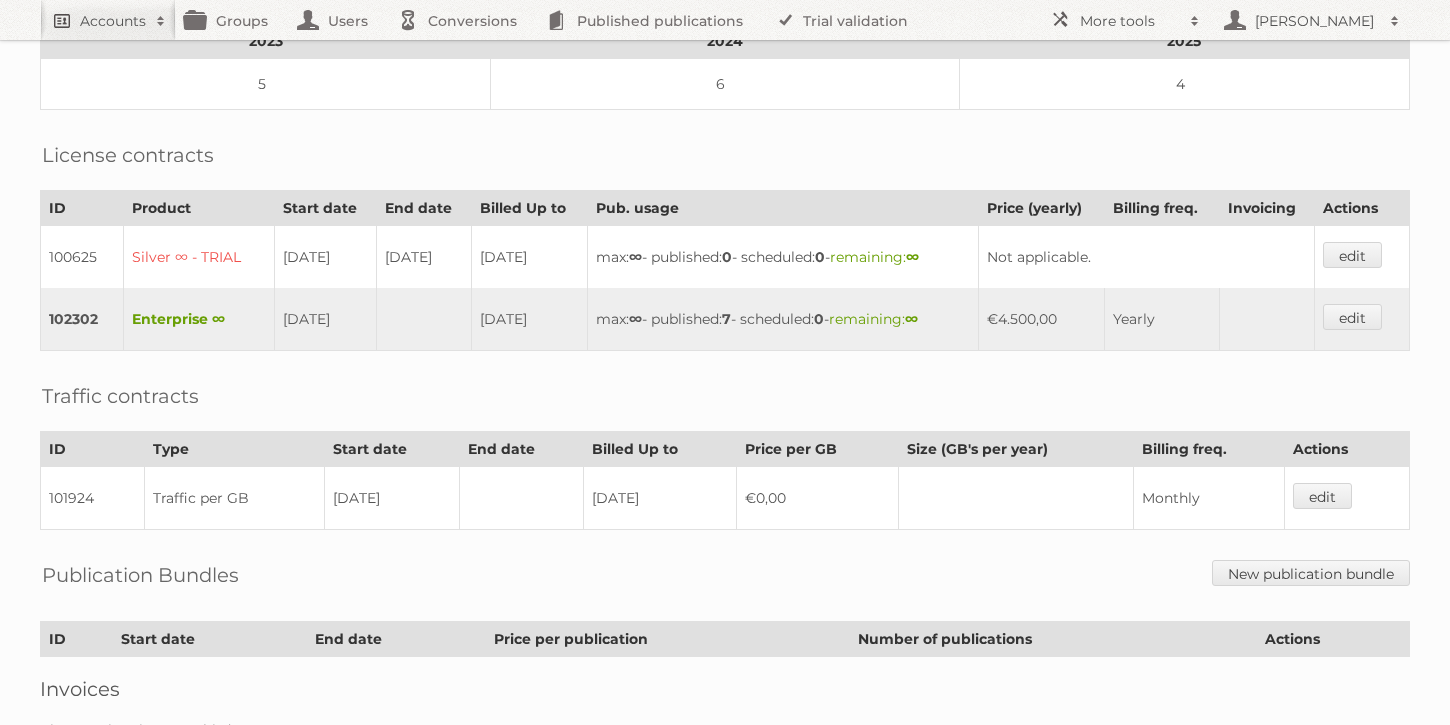 click on "Accounts" at bounding box center [113, 21] 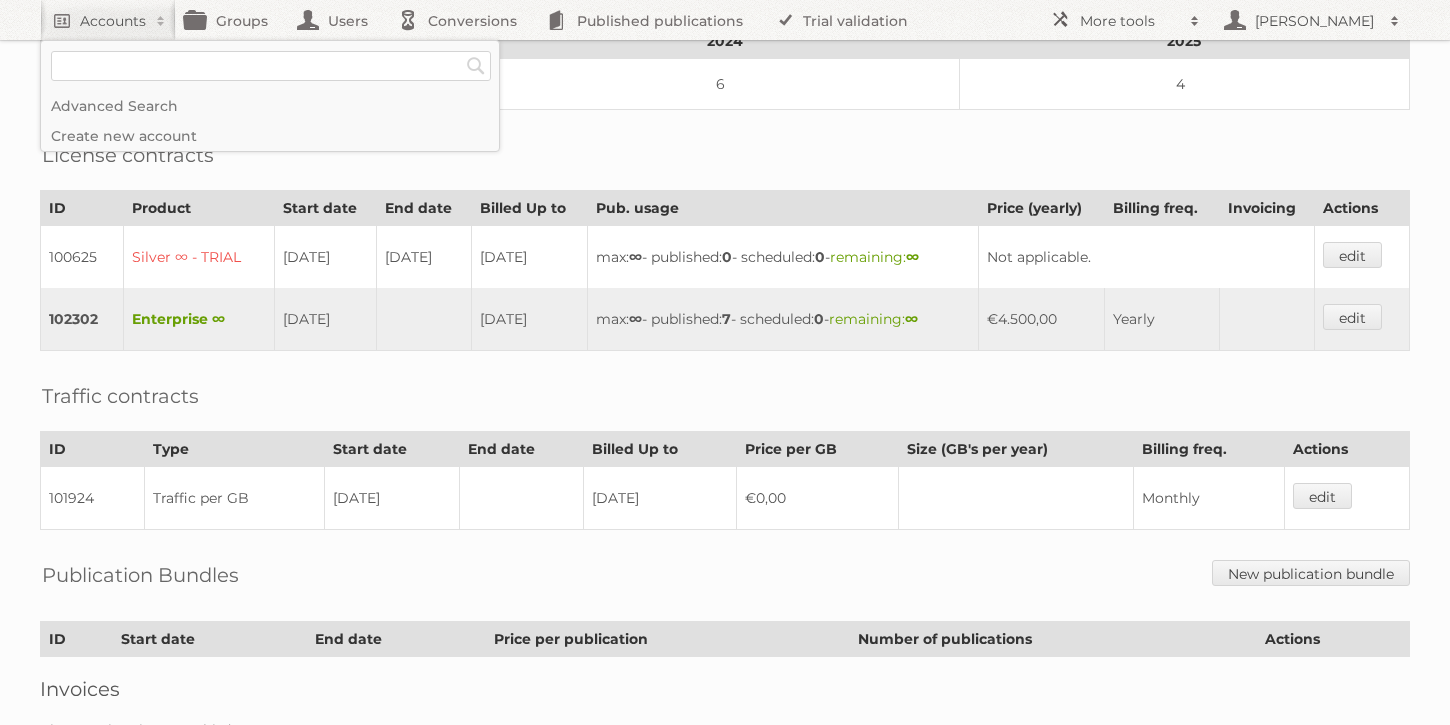 click on "License contracts" at bounding box center [725, 140] 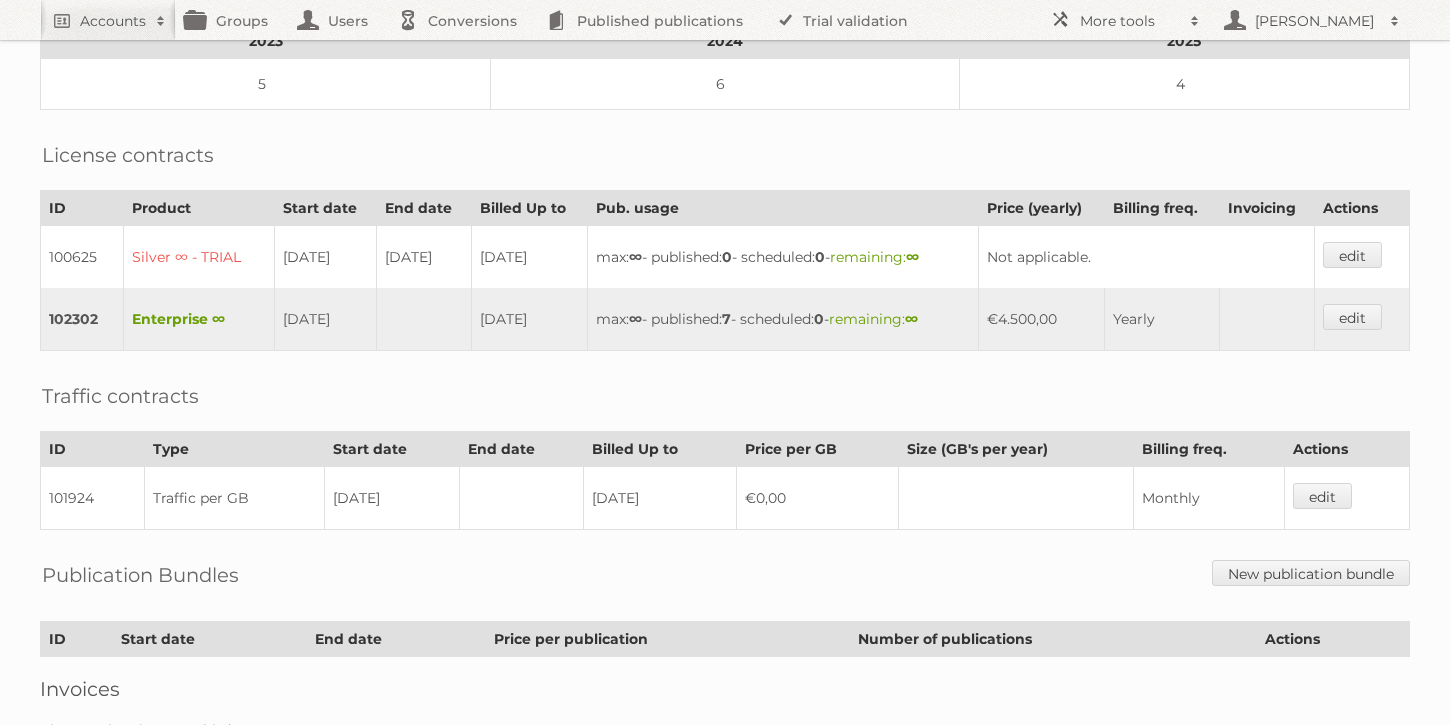 scroll, scrollTop: 0, scrollLeft: 0, axis: both 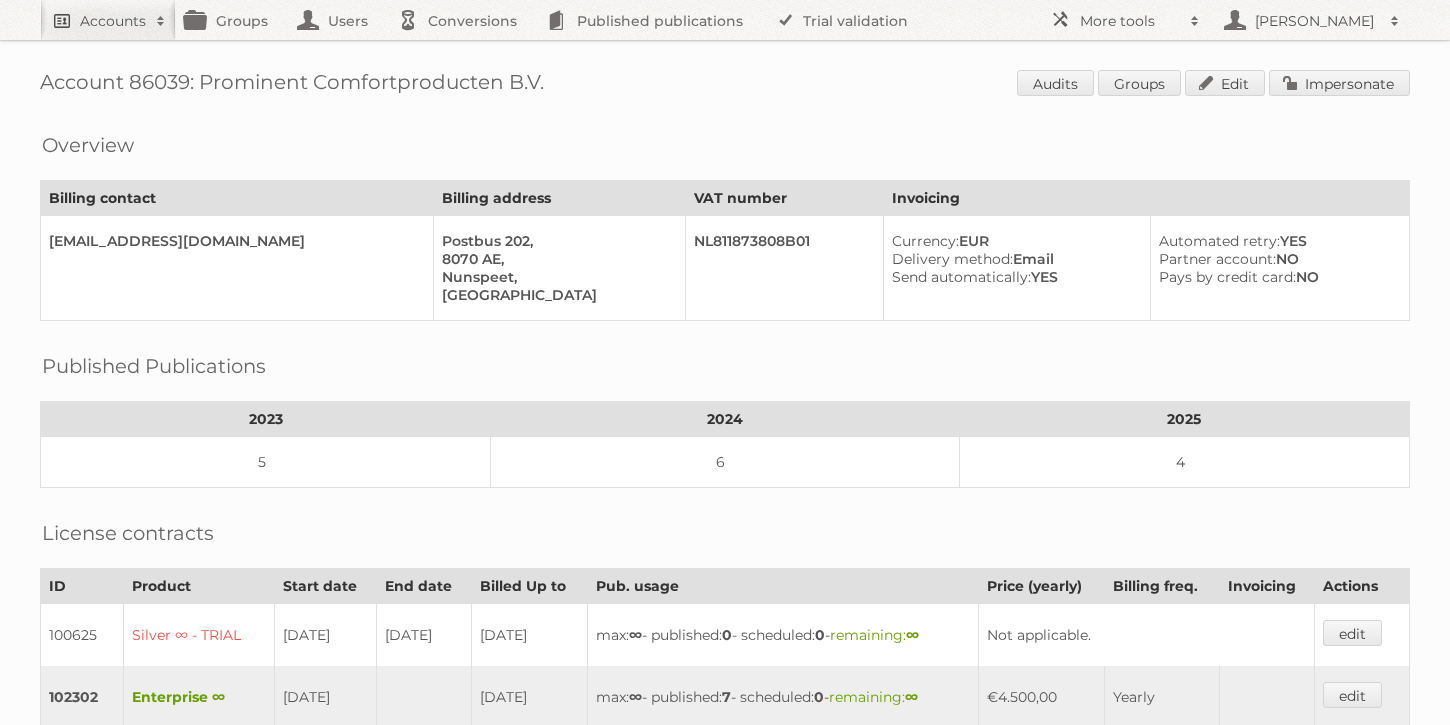 click on "Accounts" at bounding box center (113, 21) 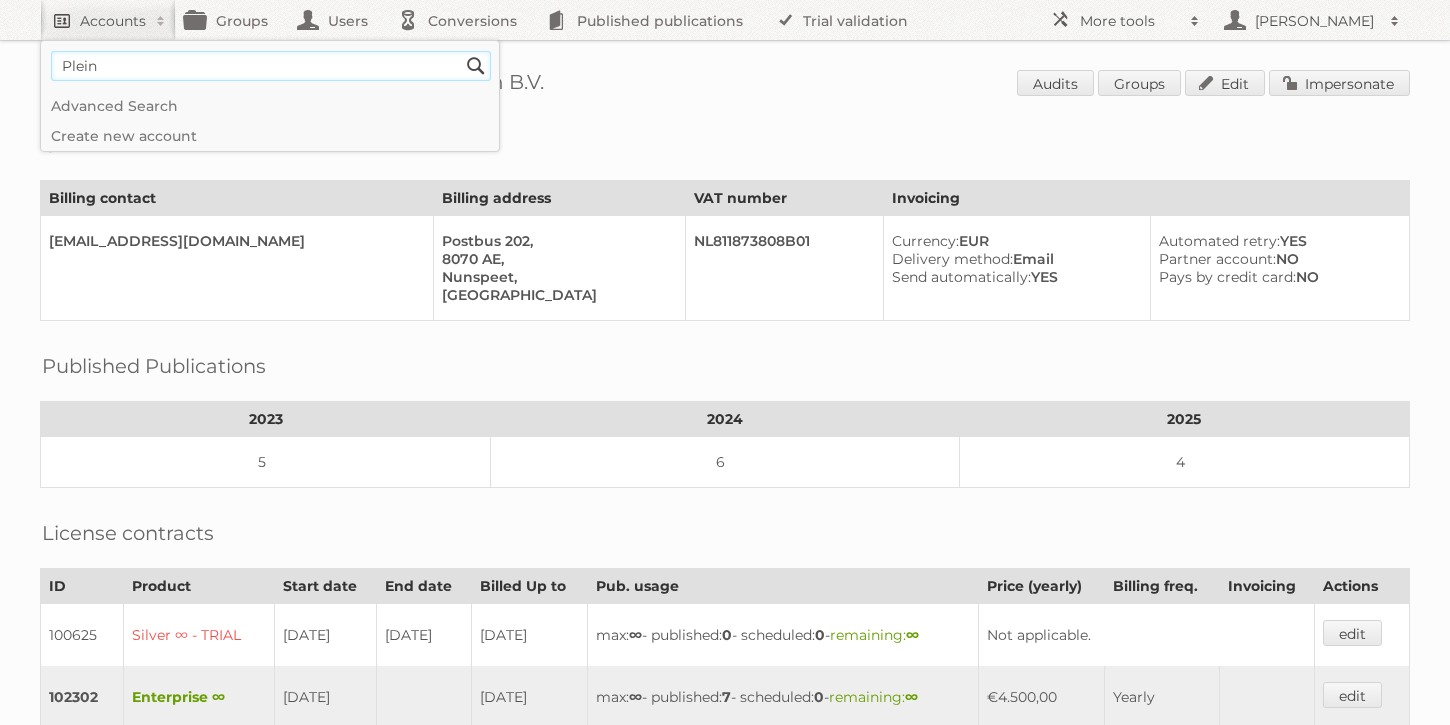 type on "Plein" 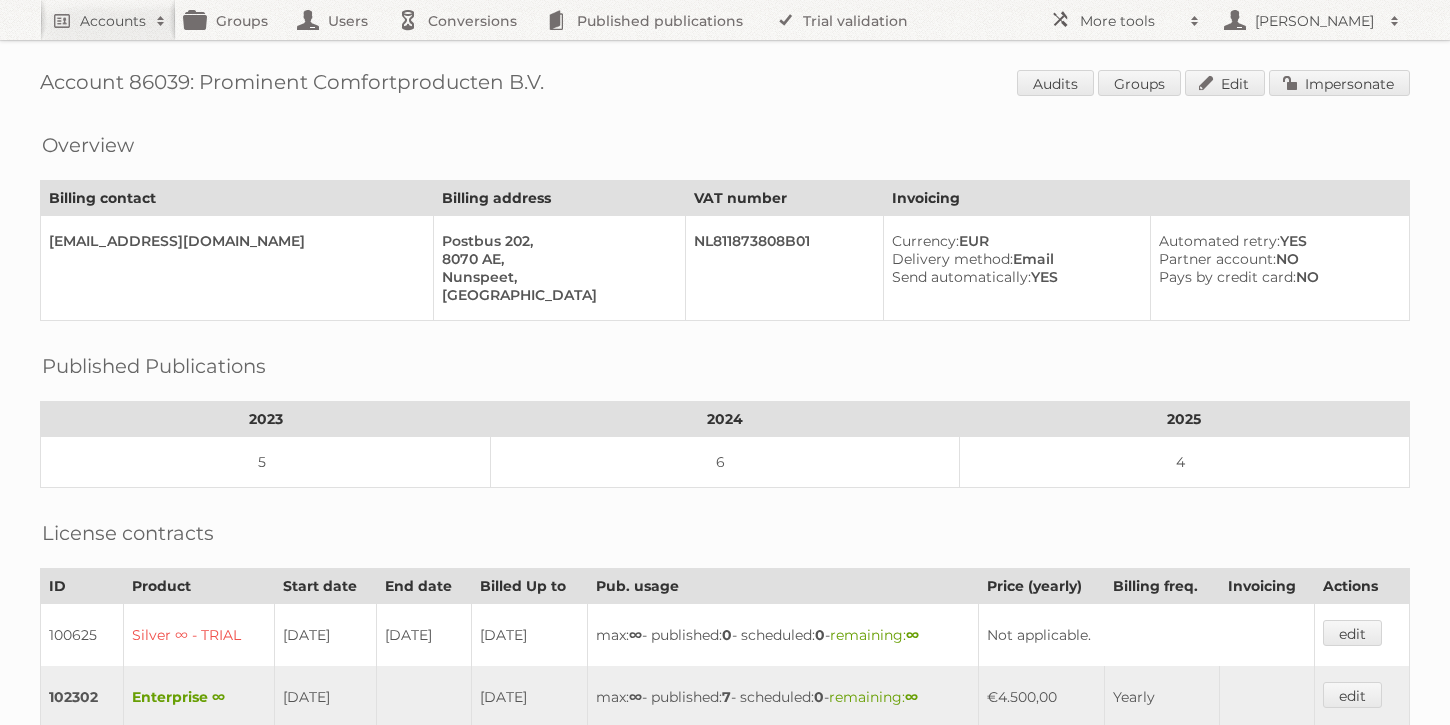 scroll, scrollTop: 0, scrollLeft: 0, axis: both 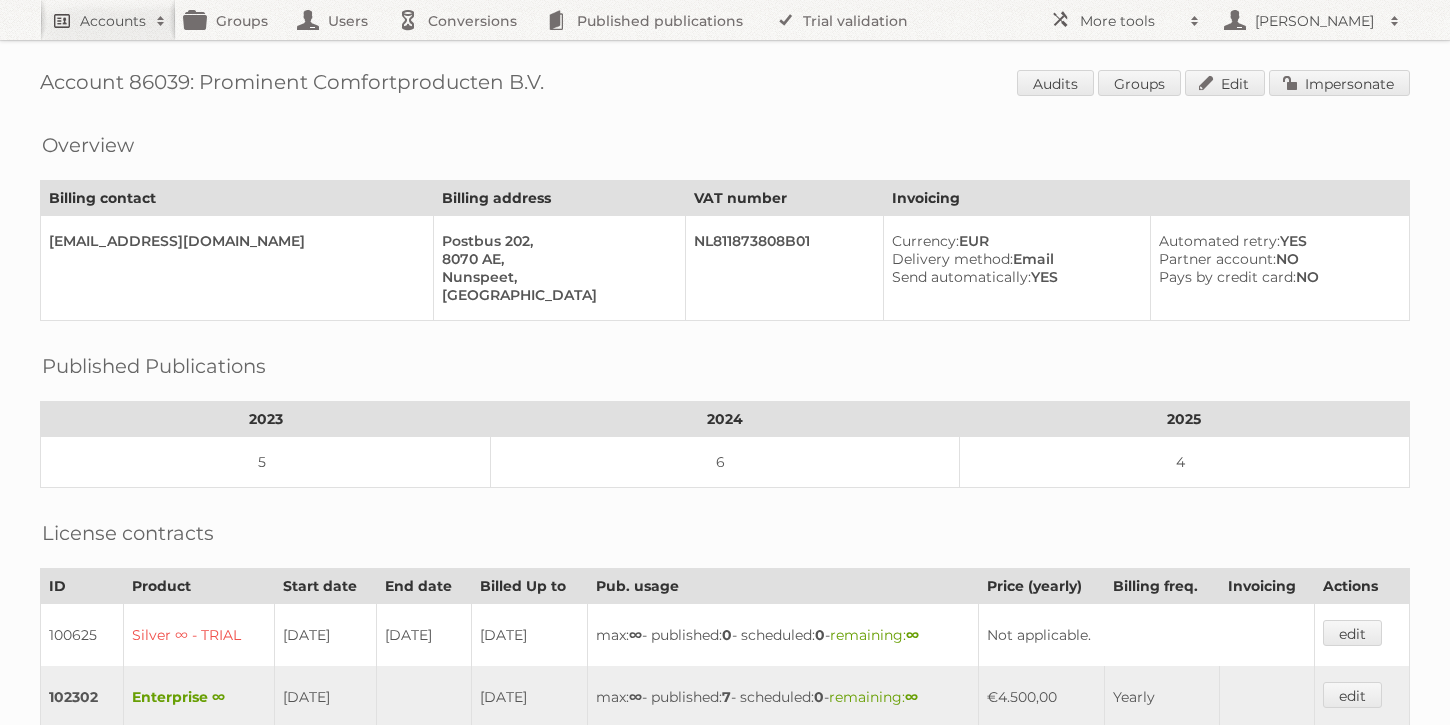 click on "Accounts" at bounding box center (113, 21) 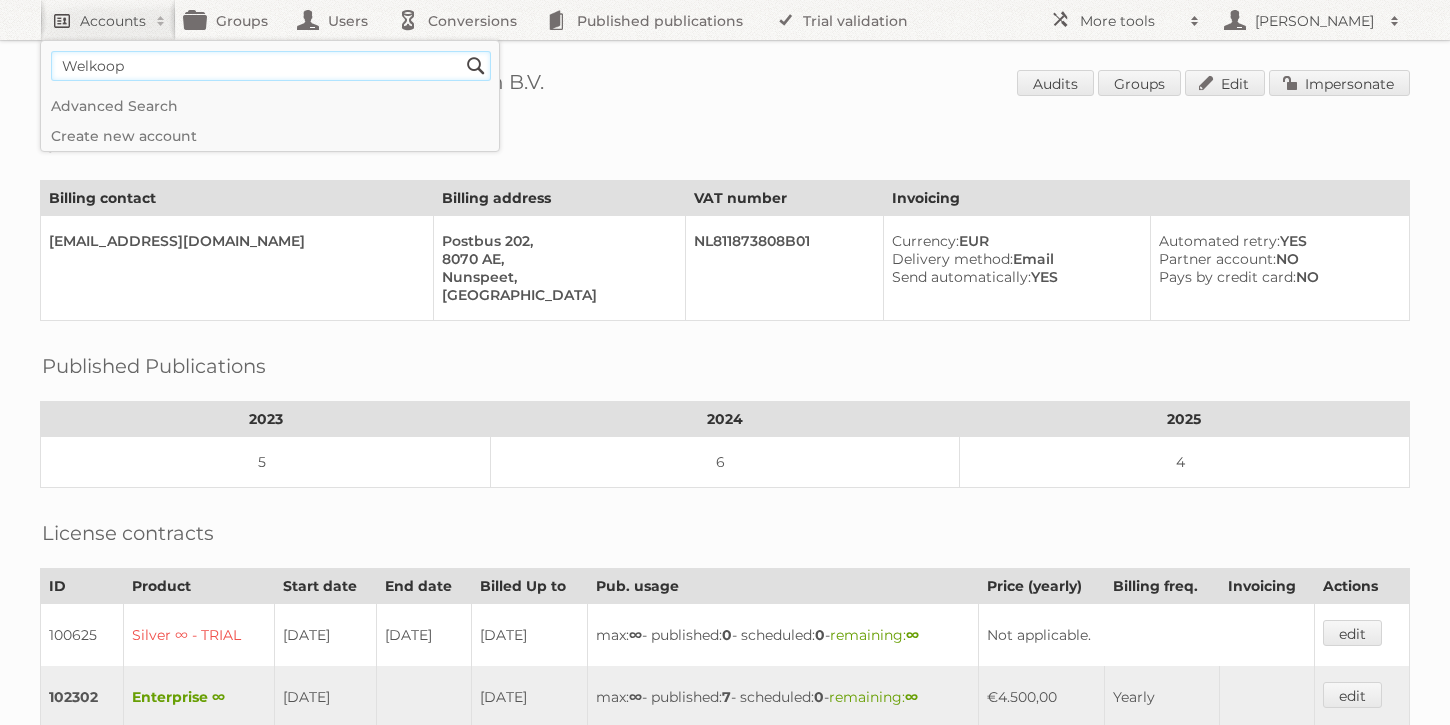 type on "Welkoop" 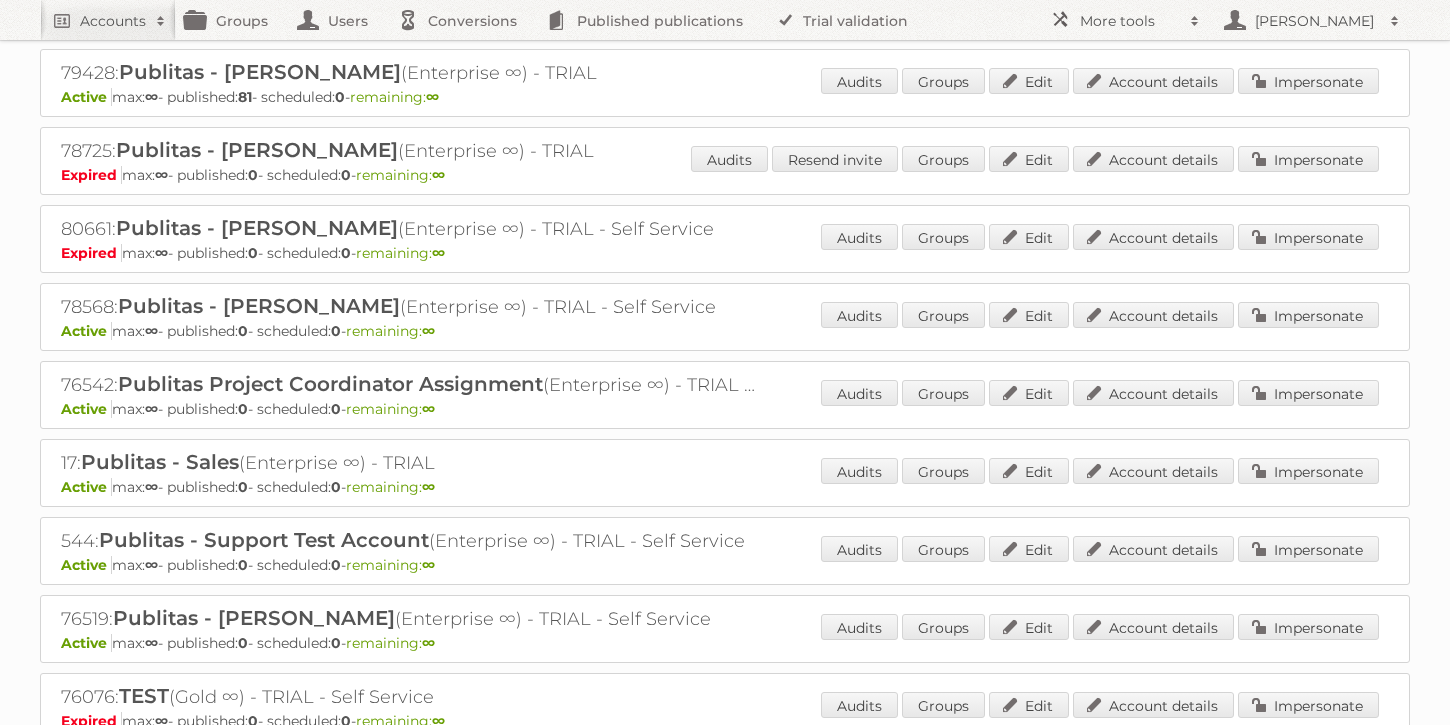 scroll, scrollTop: 674, scrollLeft: 0, axis: vertical 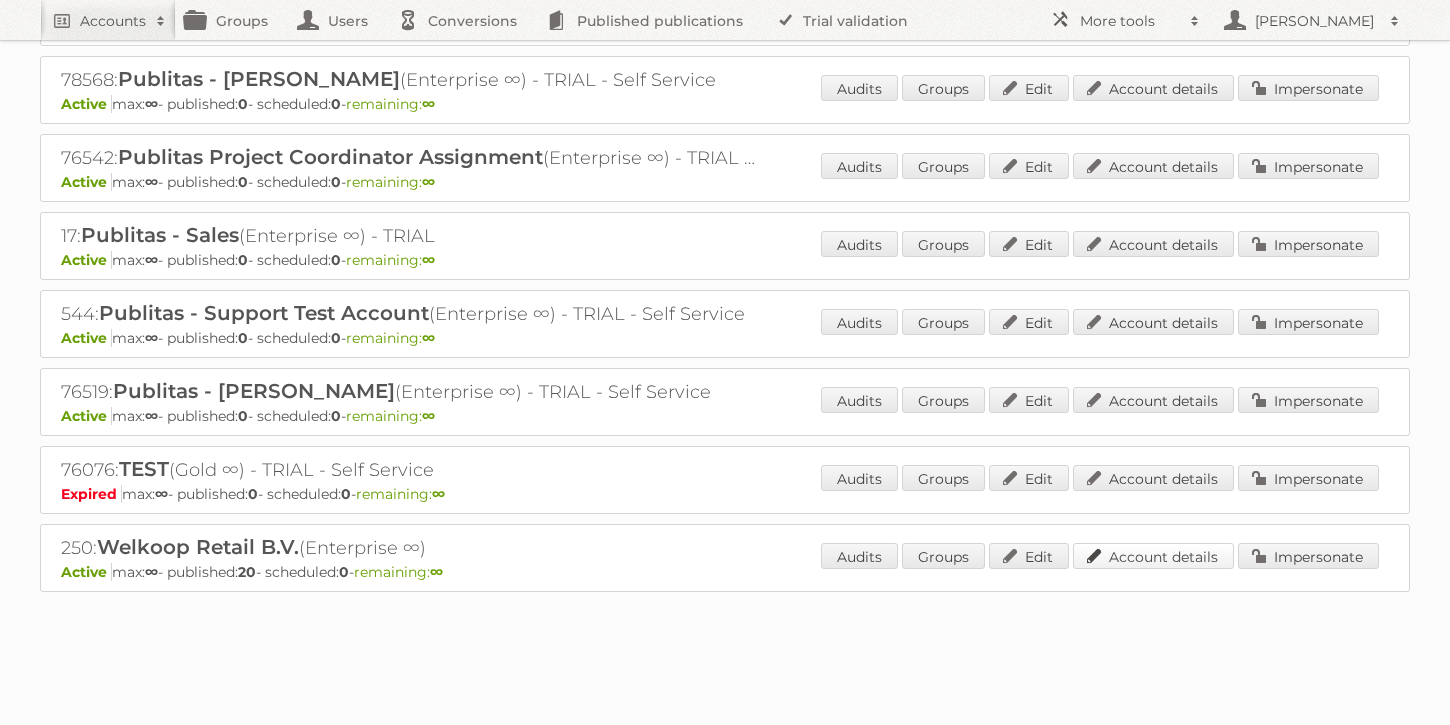 click on "Account details" at bounding box center [1153, 556] 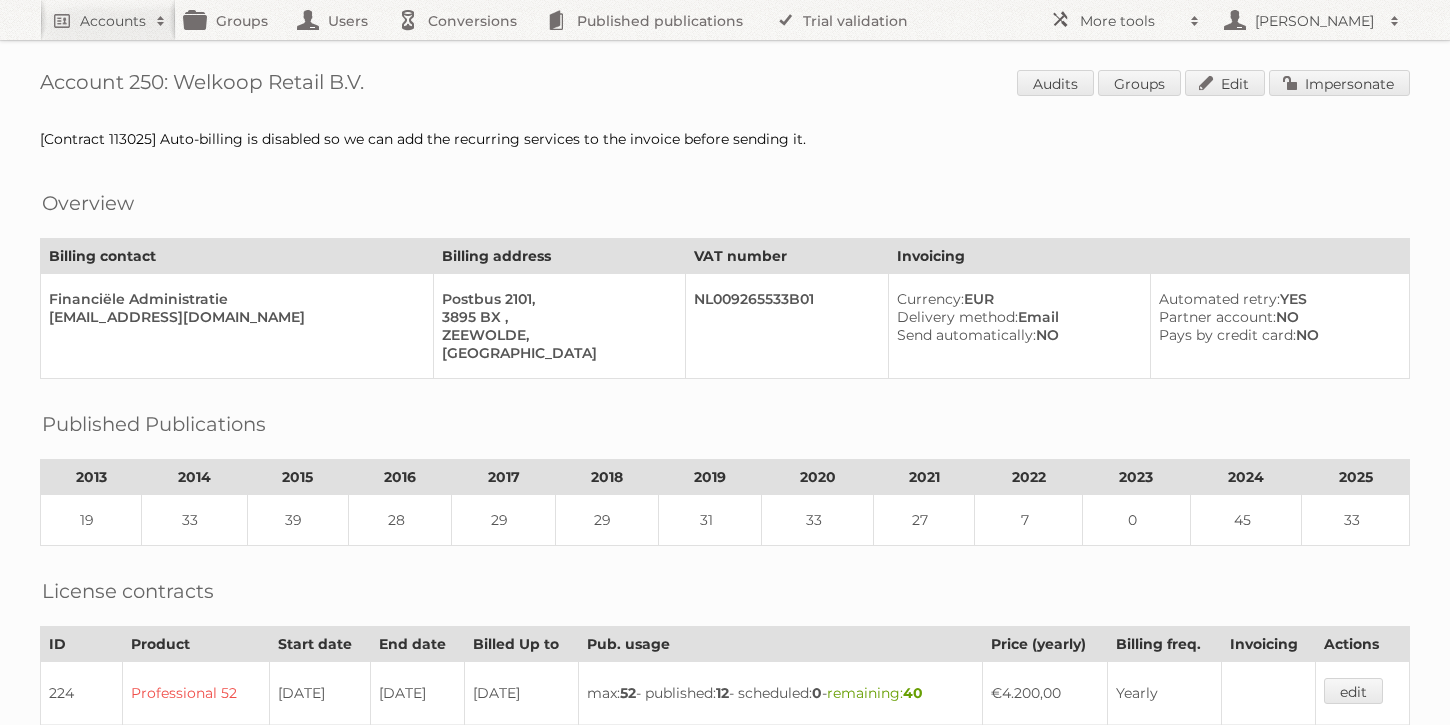 scroll, scrollTop: 1049, scrollLeft: 0, axis: vertical 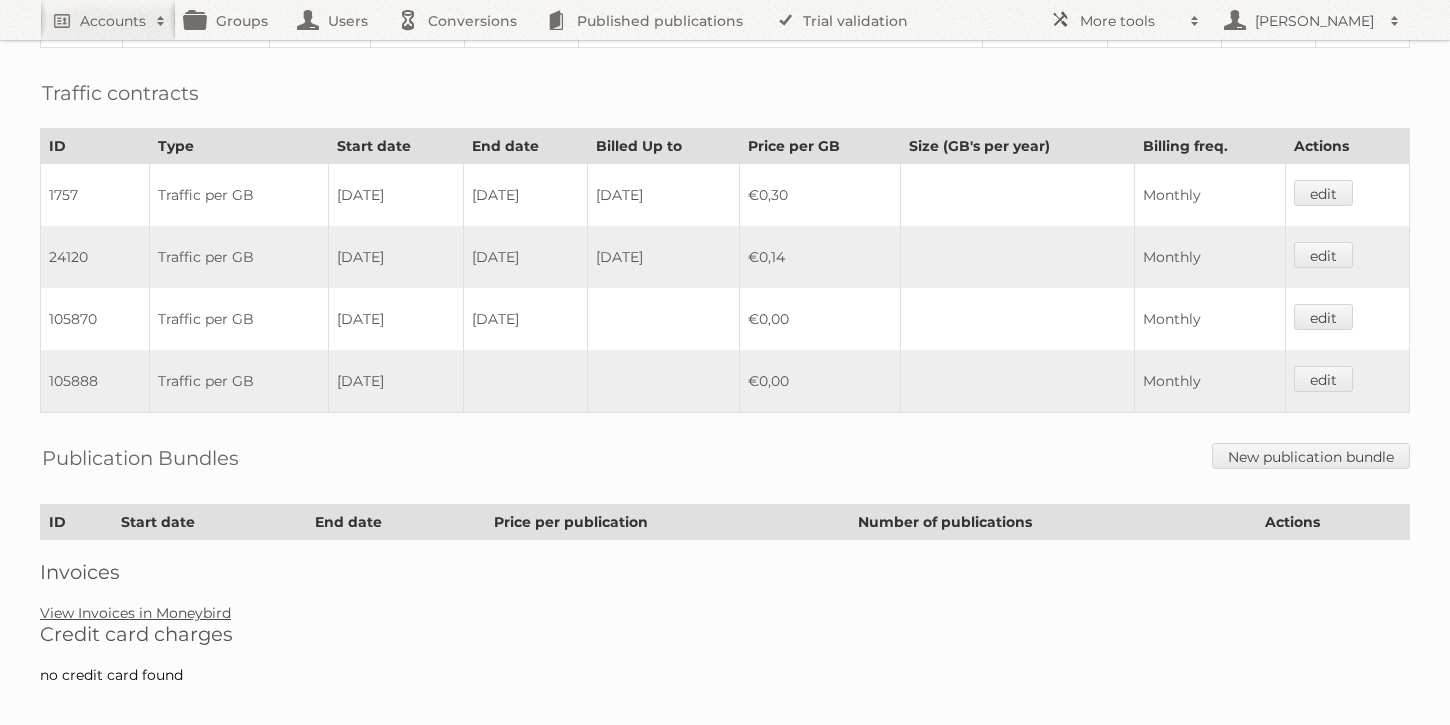 click on "View Invoices in Moneybird" at bounding box center [135, 613] 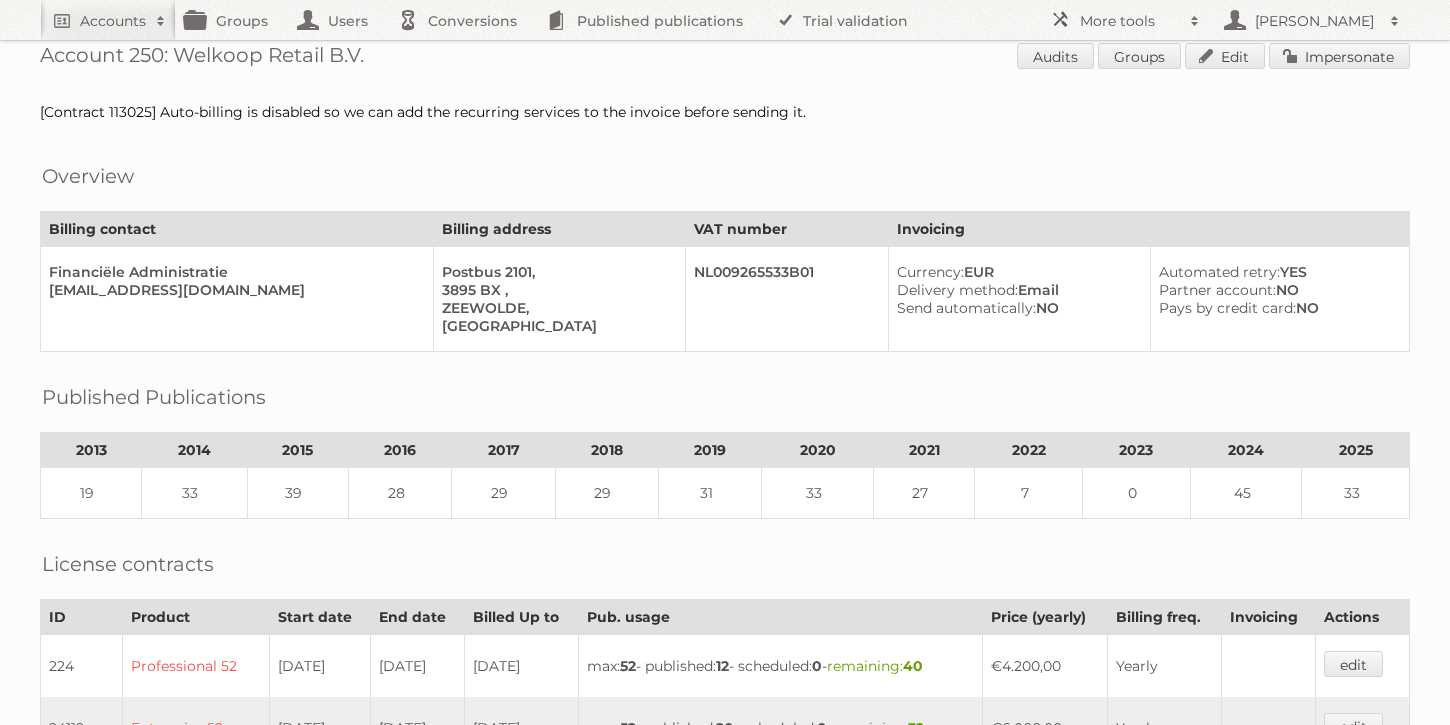 scroll, scrollTop: 0, scrollLeft: 0, axis: both 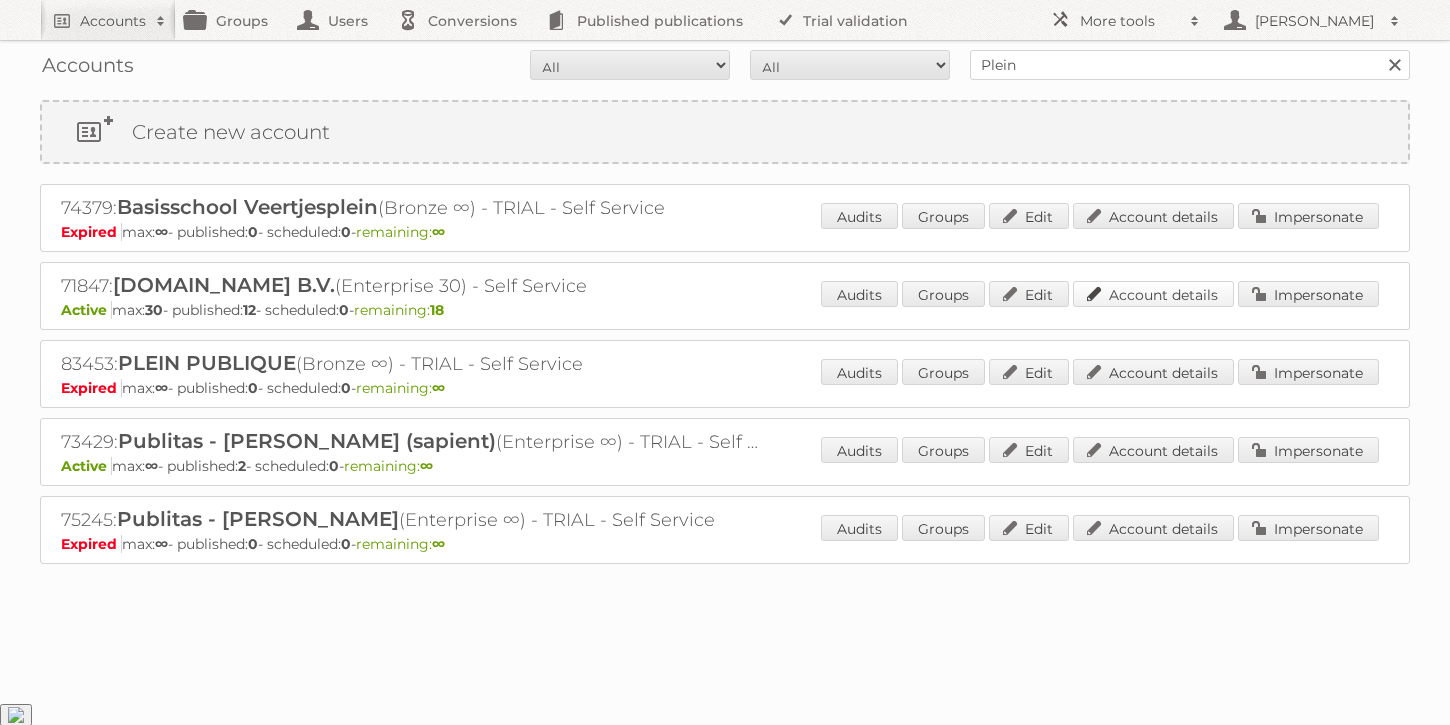 click on "Account details" at bounding box center [1153, 294] 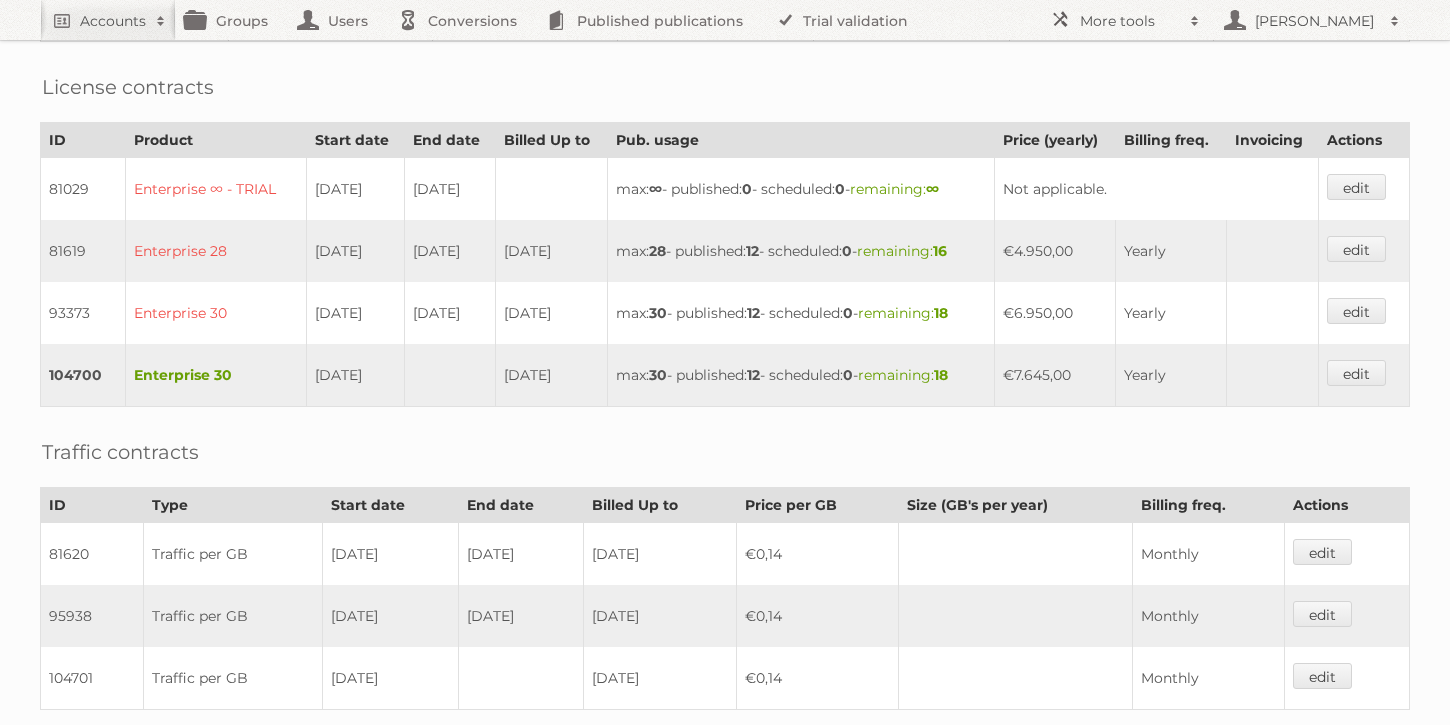 scroll, scrollTop: 448, scrollLeft: 0, axis: vertical 